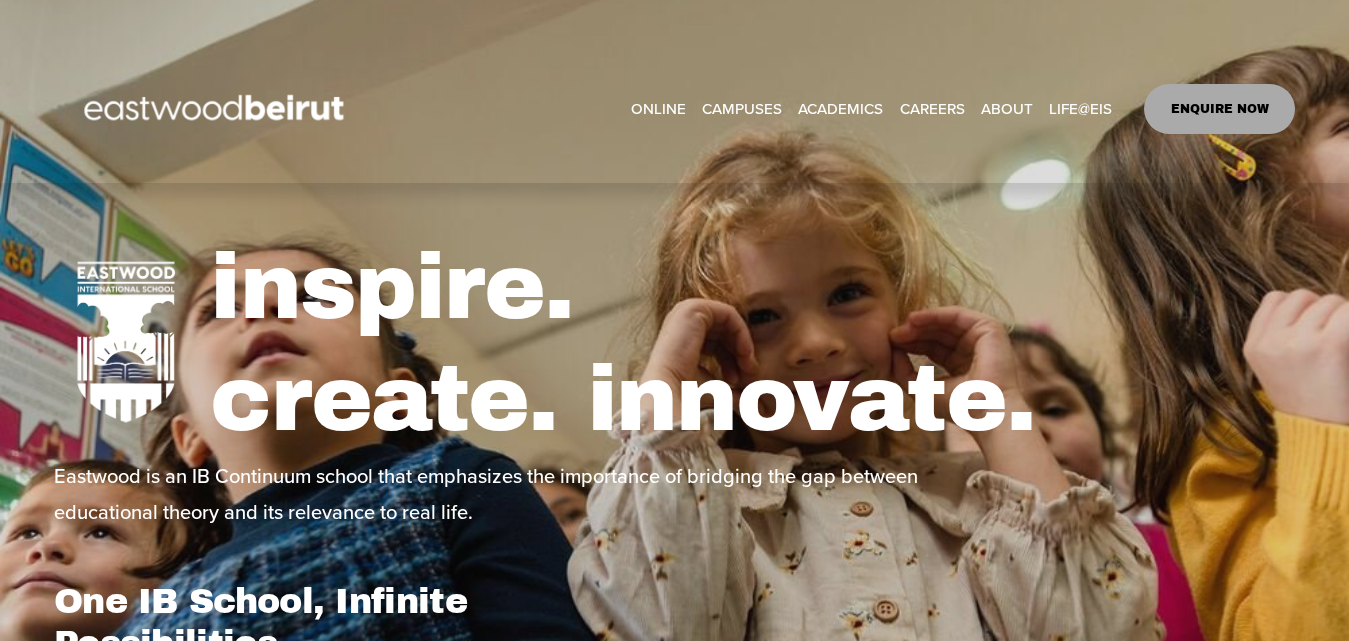 scroll, scrollTop: 240, scrollLeft: 0, axis: vertical 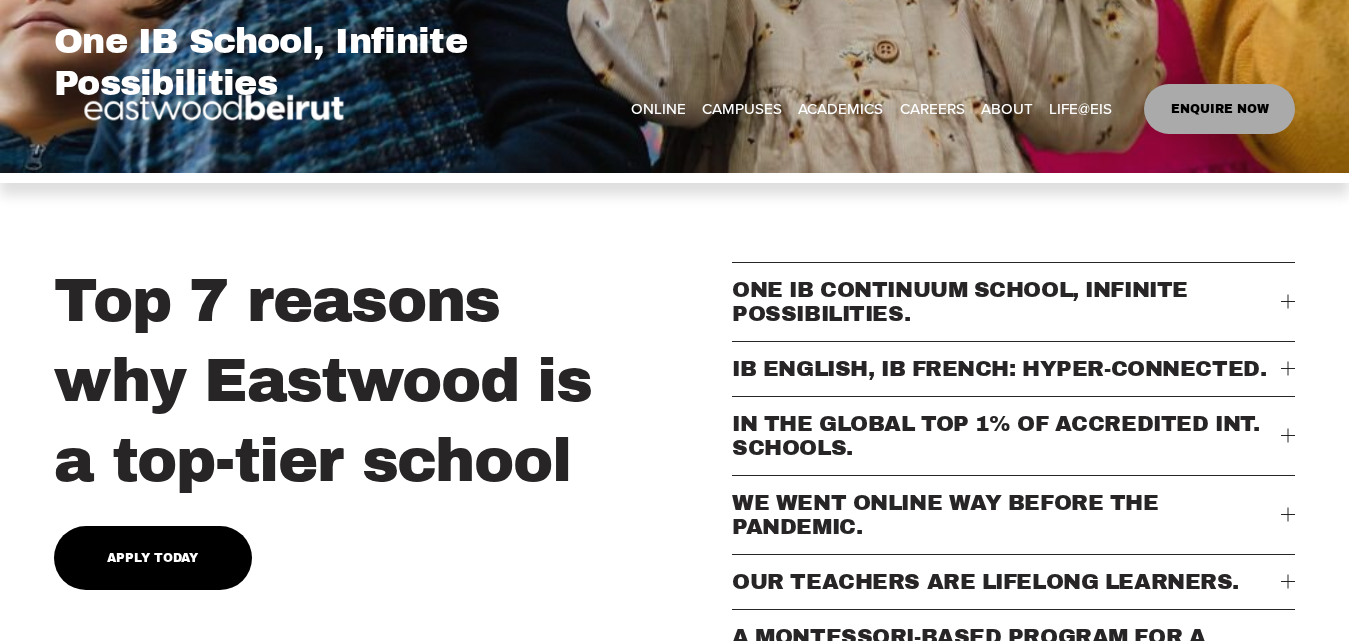 click on "Duke of Edinburgh’s Intl Award" at bounding box center [0, 0] 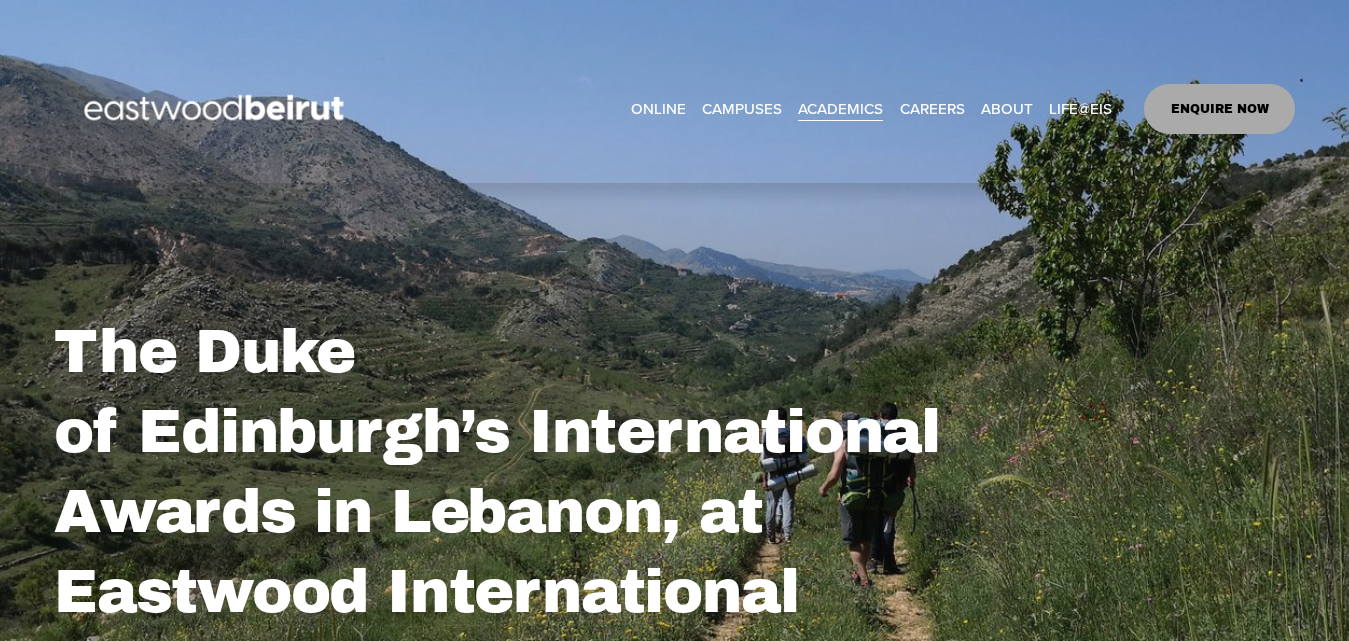 scroll, scrollTop: 0, scrollLeft: 0, axis: both 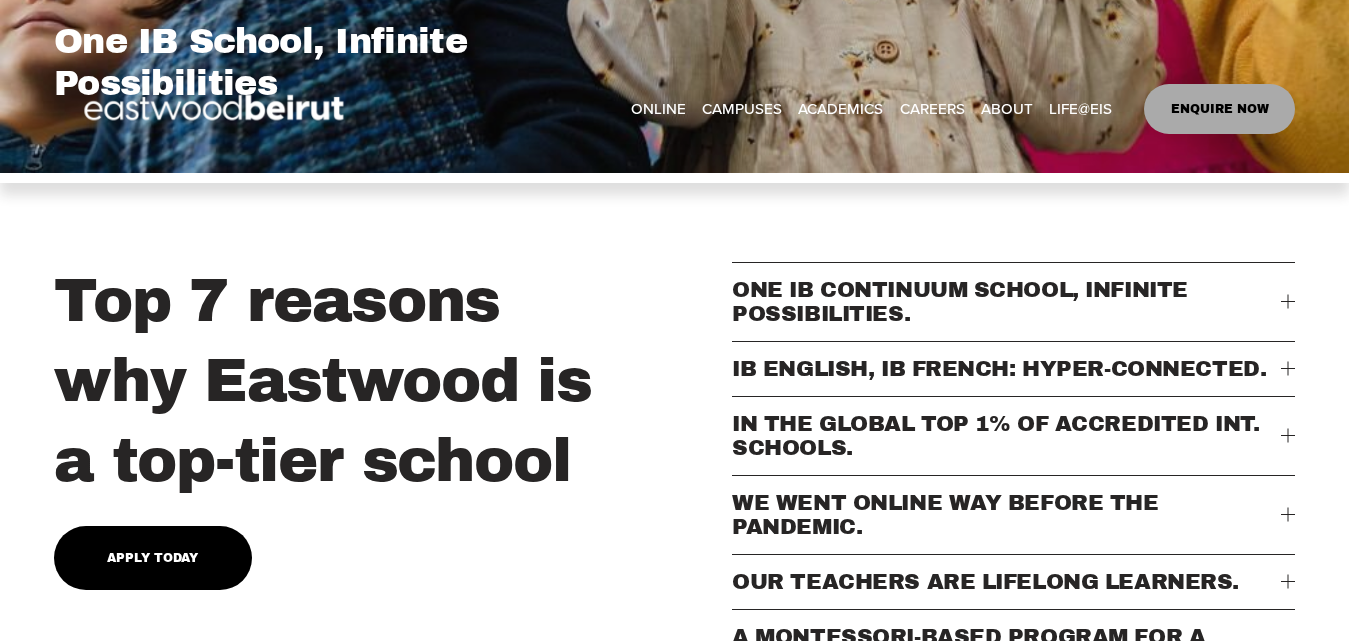 click on "IB-MYP Middle School" at bounding box center (0, 0) 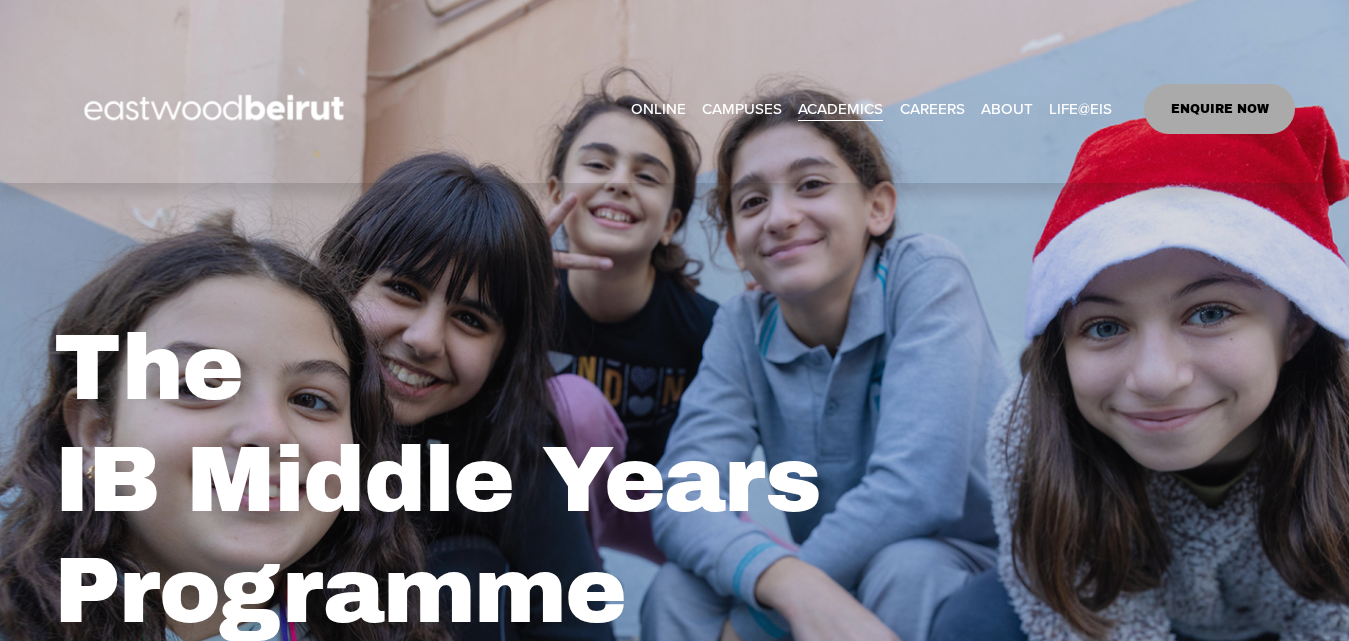 scroll, scrollTop: 0, scrollLeft: 0, axis: both 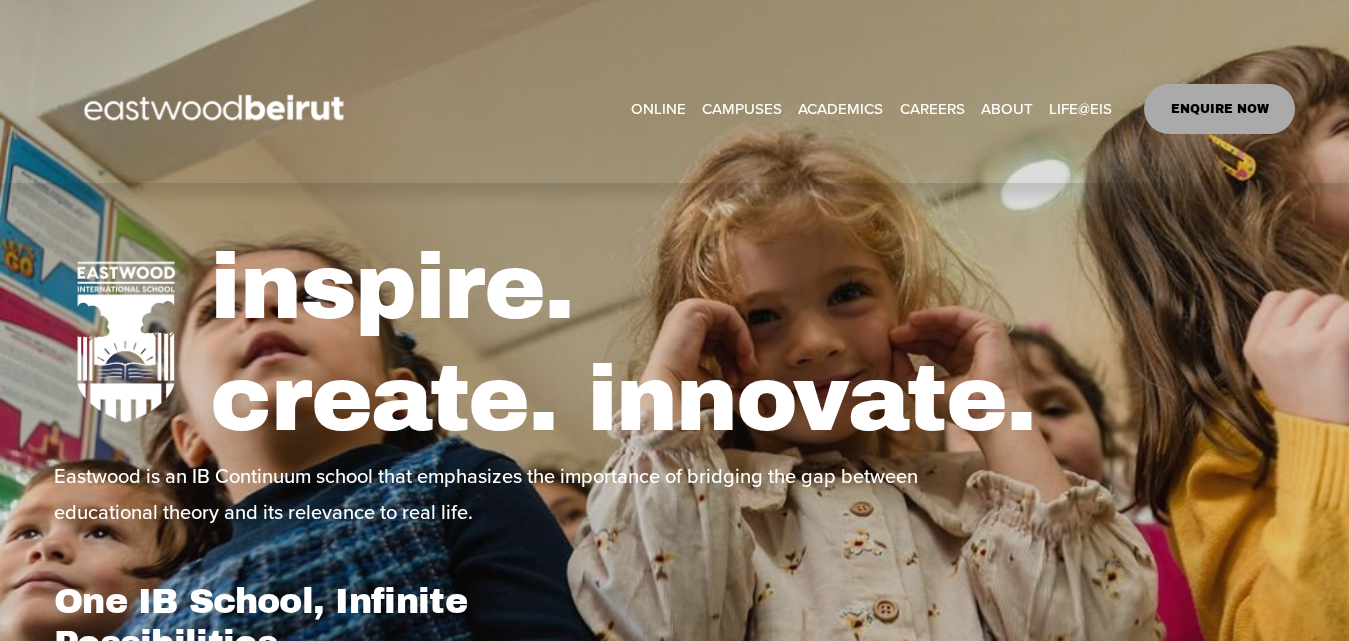 select on "**" 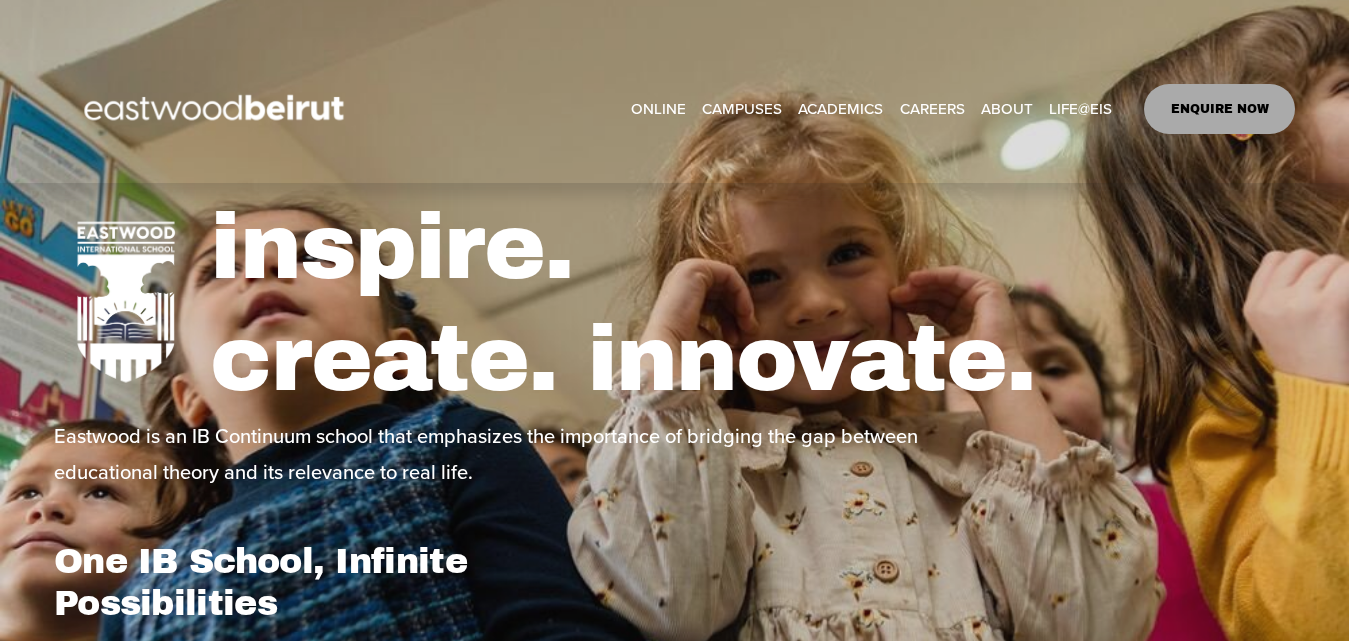 select on "**" 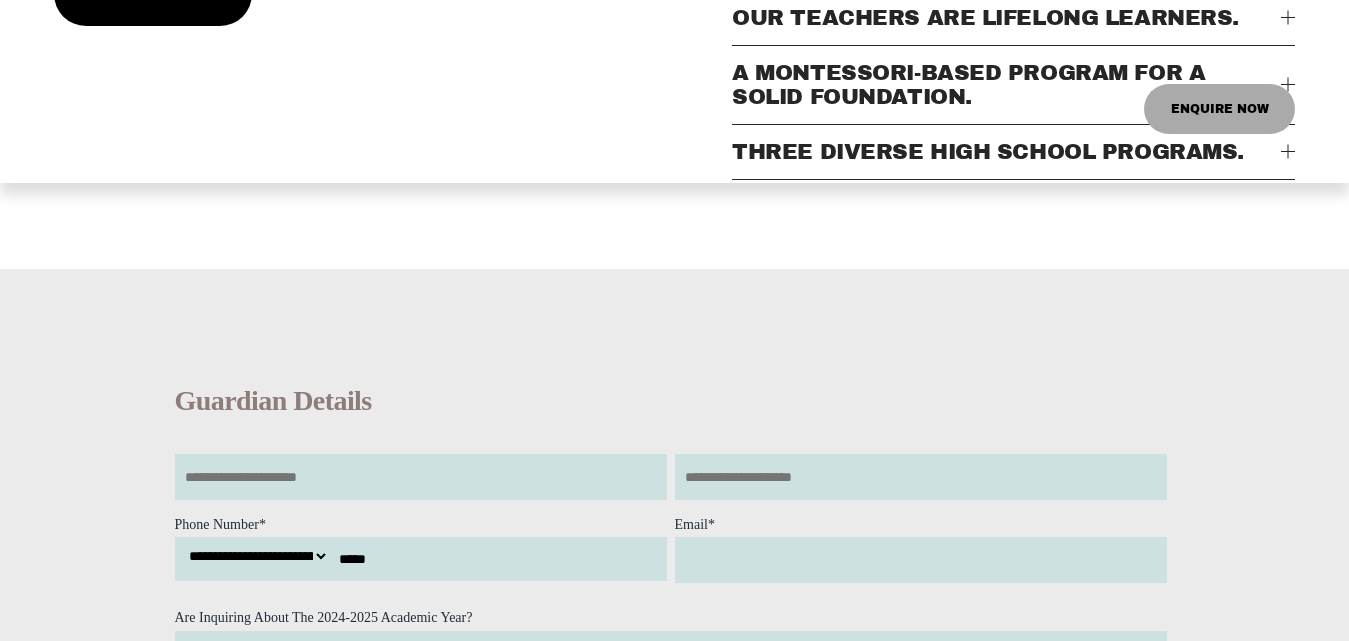scroll, scrollTop: 1120, scrollLeft: 0, axis: vertical 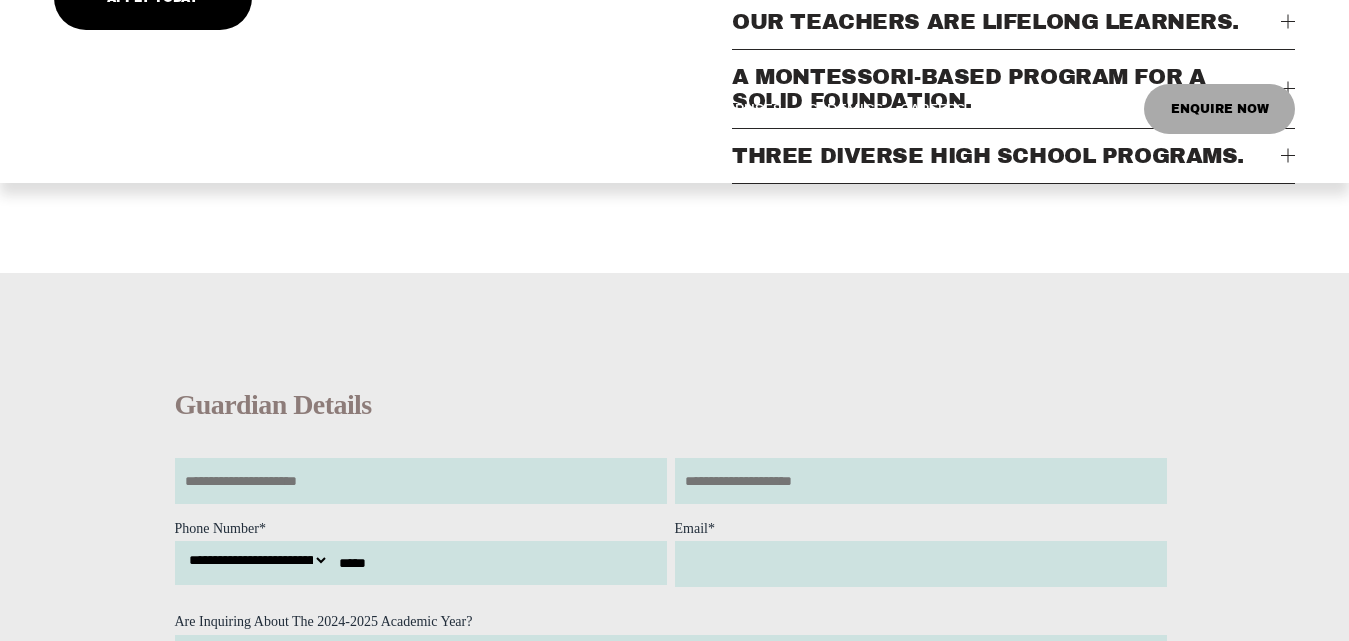 click on "THREE DIVERSE HIGH SCHOOL PROGRAMS." at bounding box center (1006, 156) 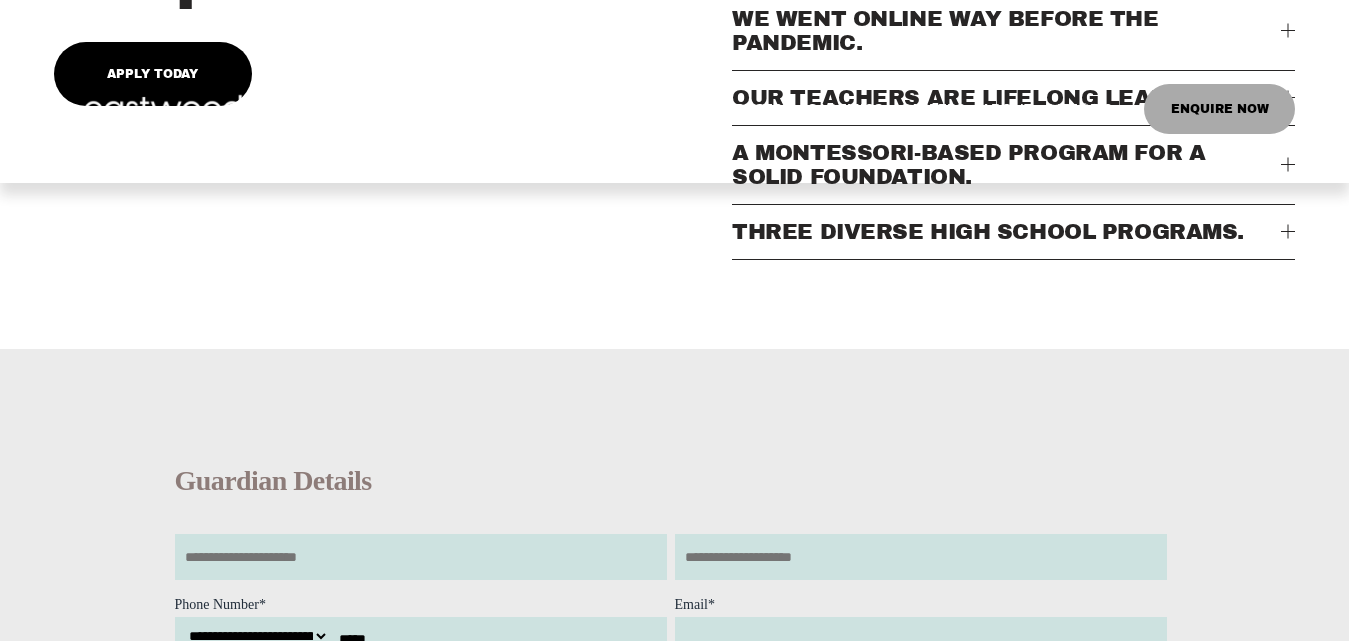 scroll, scrollTop: 1040, scrollLeft: 0, axis: vertical 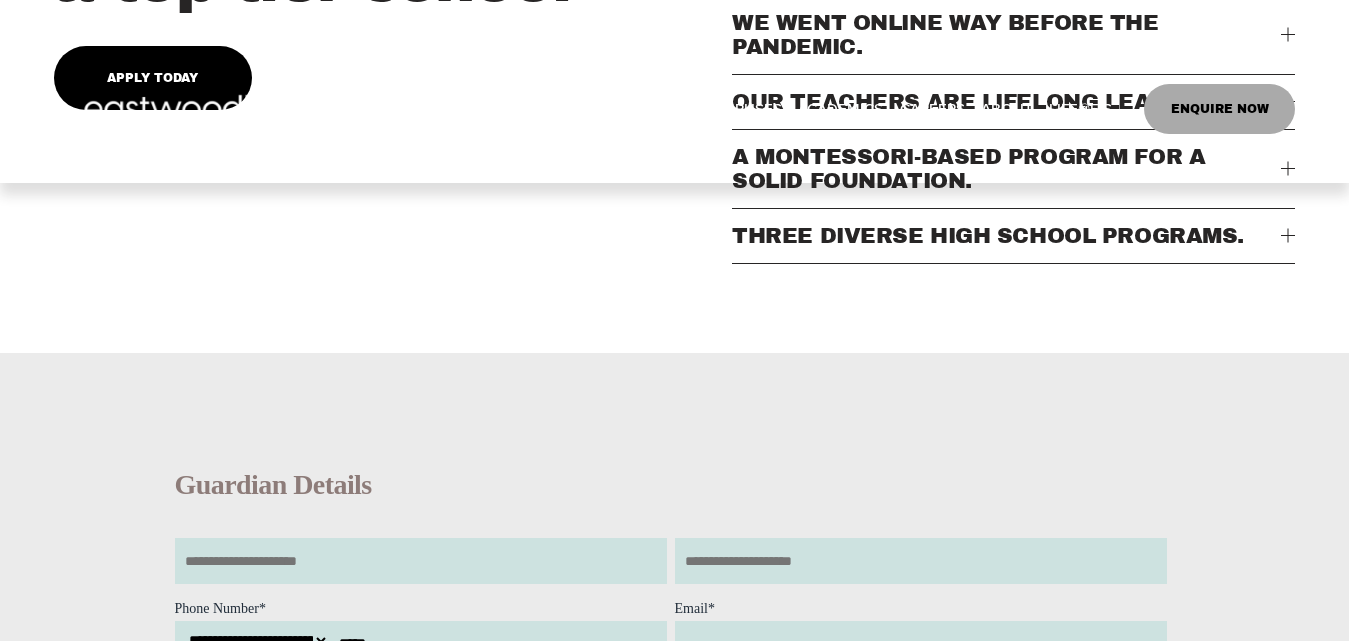 click at bounding box center (1288, 235) 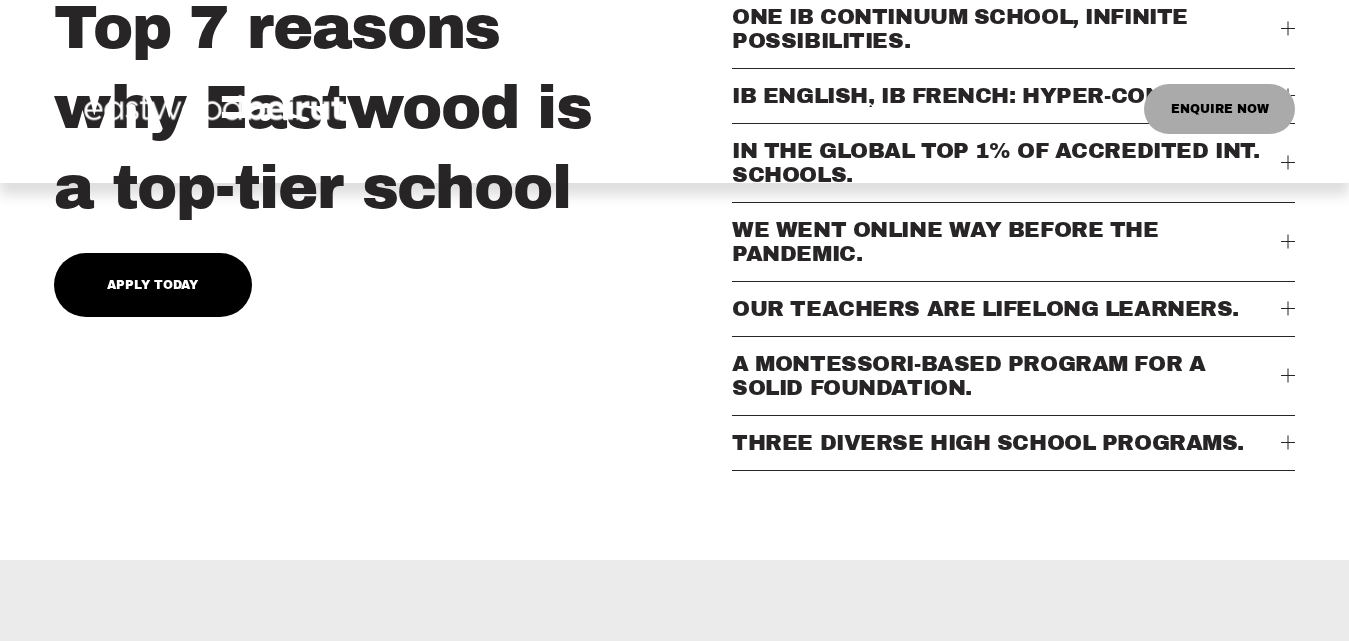 scroll, scrollTop: 840, scrollLeft: 0, axis: vertical 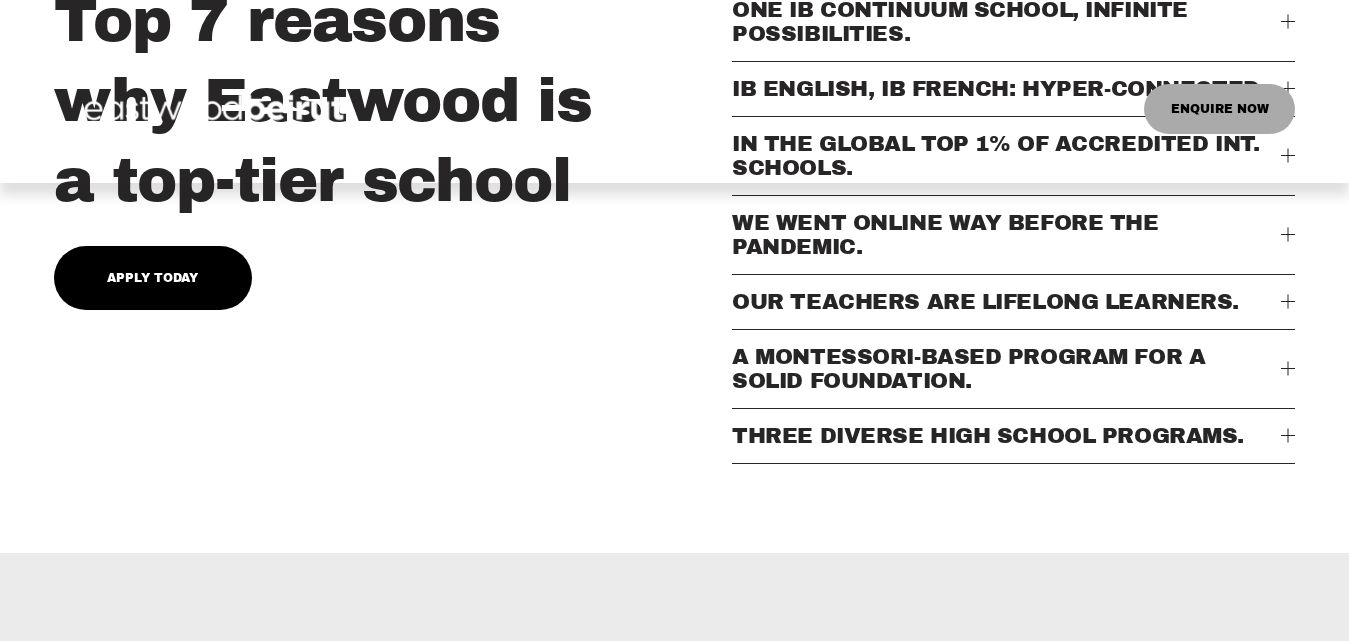 click on "THREE DIVERSE HIGH SCHOOL PROGRAMS." at bounding box center [1006, 436] 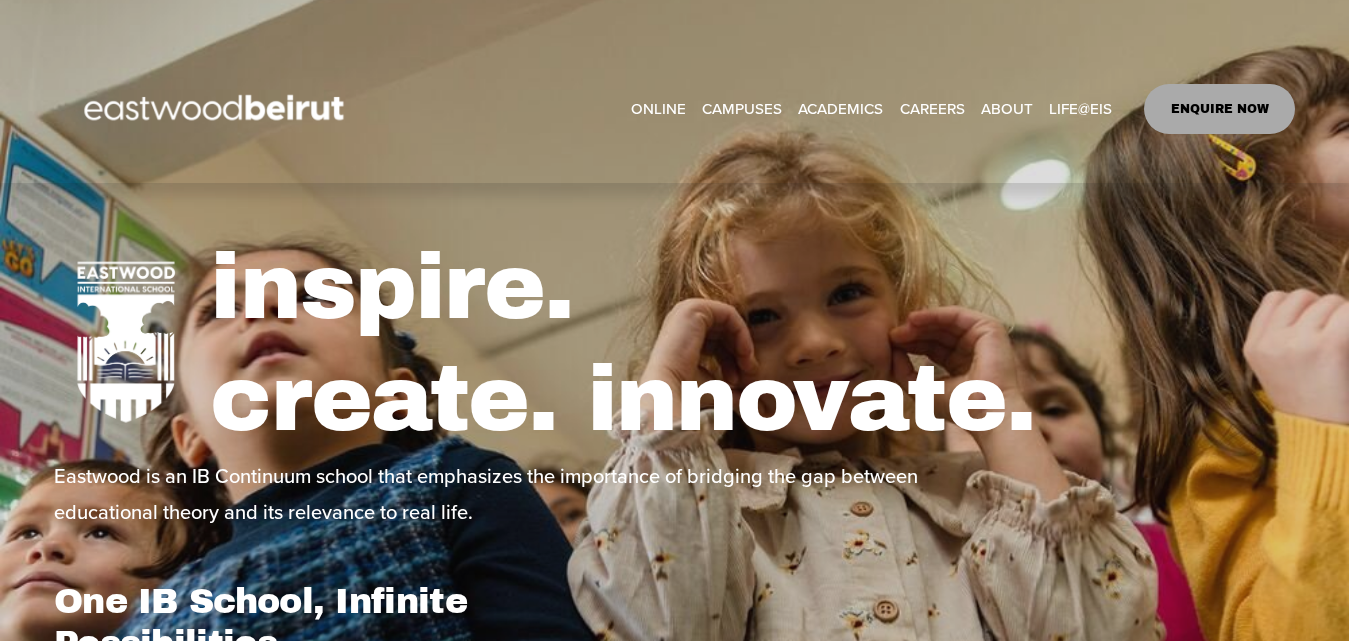 scroll, scrollTop: 0, scrollLeft: 0, axis: both 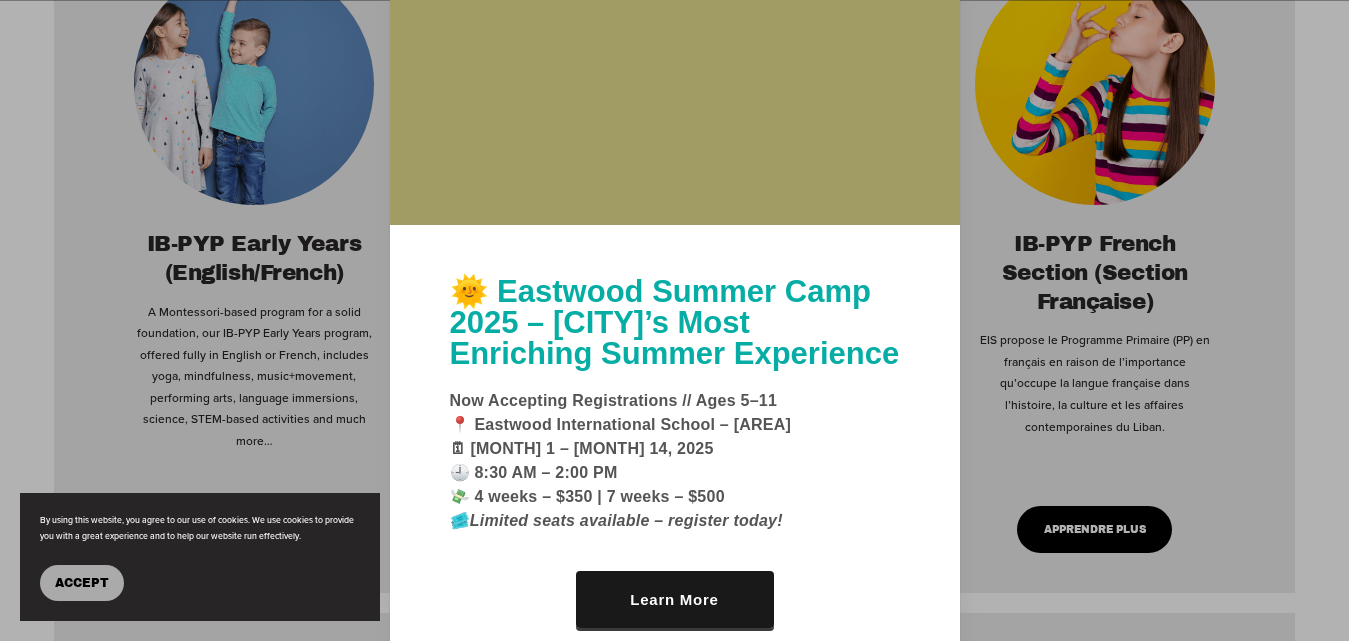 click at bounding box center [674, 320] 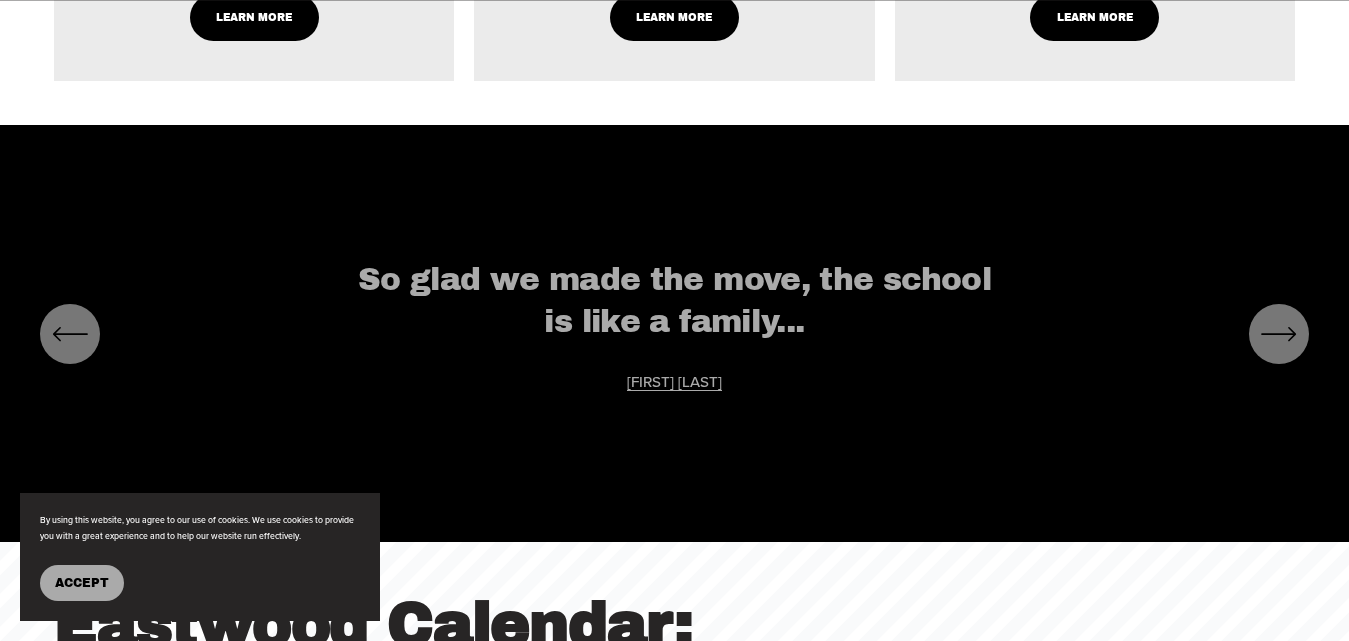 scroll, scrollTop: 5960, scrollLeft: 0, axis: vertical 